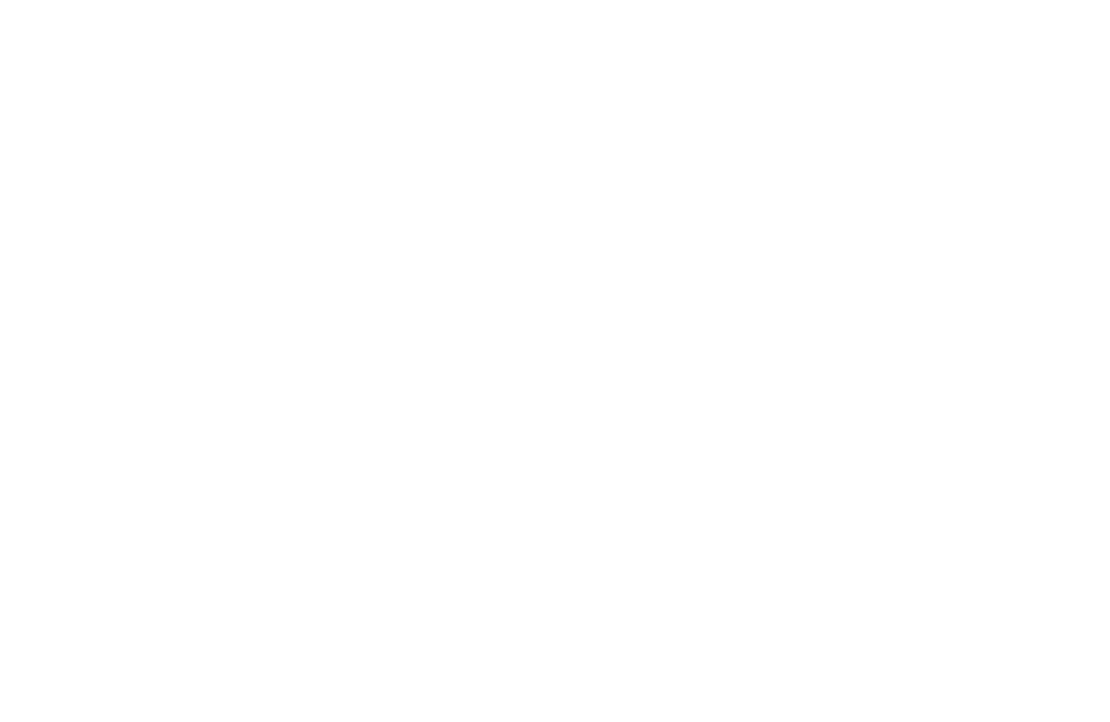 scroll, scrollTop: 0, scrollLeft: 0, axis: both 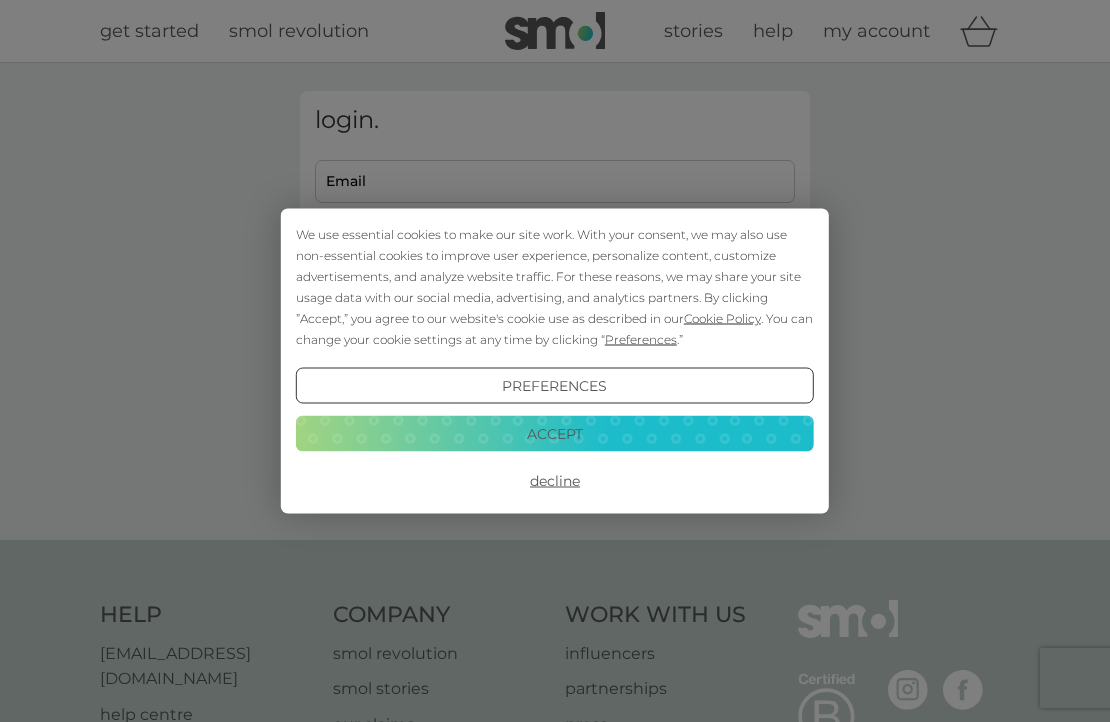 click on "We use essential cookies to make our site work. With your consent, we may also use non-essential cookies to improve user experience, personalize content, customize advertisements, and analyze website traffic. For these reasons, we may share your site usage data with our social media, advertising, and analytics partners. By clicking ”Accept,” you agree to our website's cookie use as described in our  Cookie Policy . You can change your cookie settings at any time by clicking “ Preferences .” Preferences Decline Accept" at bounding box center [555, 361] 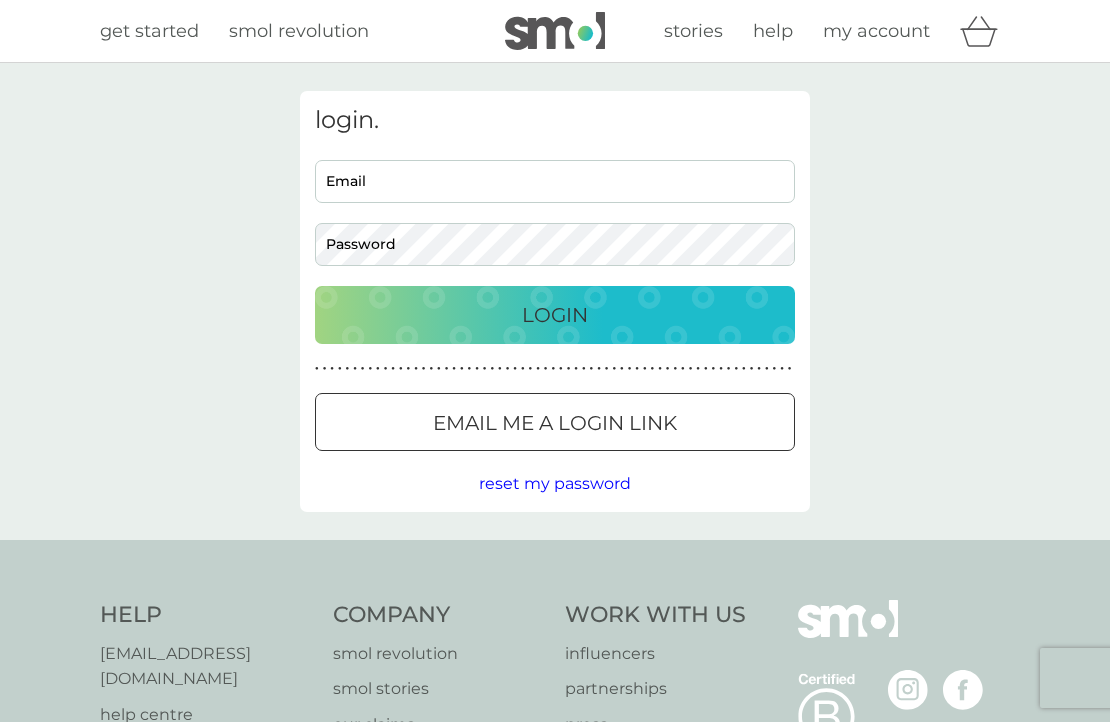 scroll, scrollTop: 0, scrollLeft: 0, axis: both 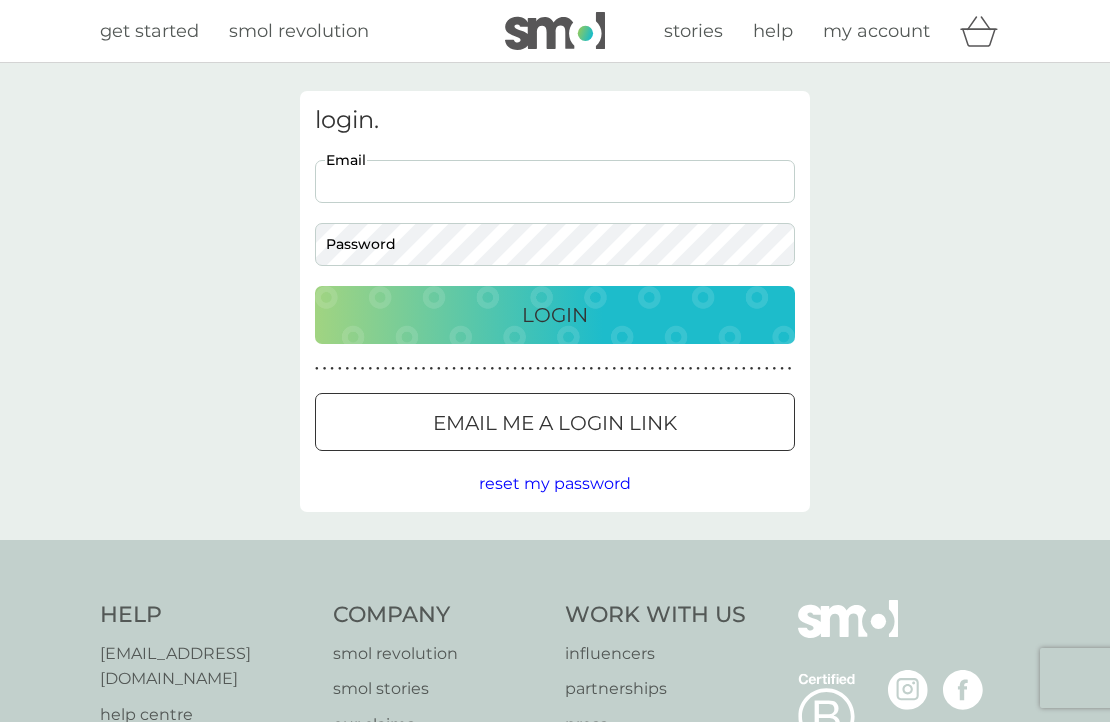 click on "Email" at bounding box center [555, 181] 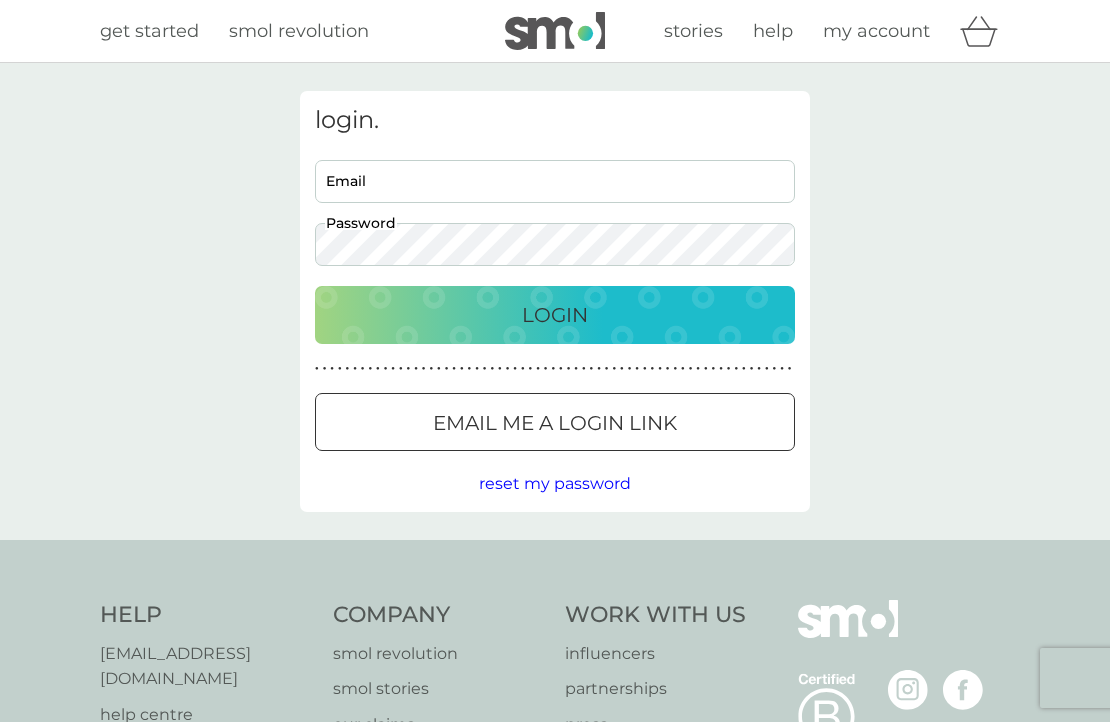 type on "mariabrosnan01@gmail.com" 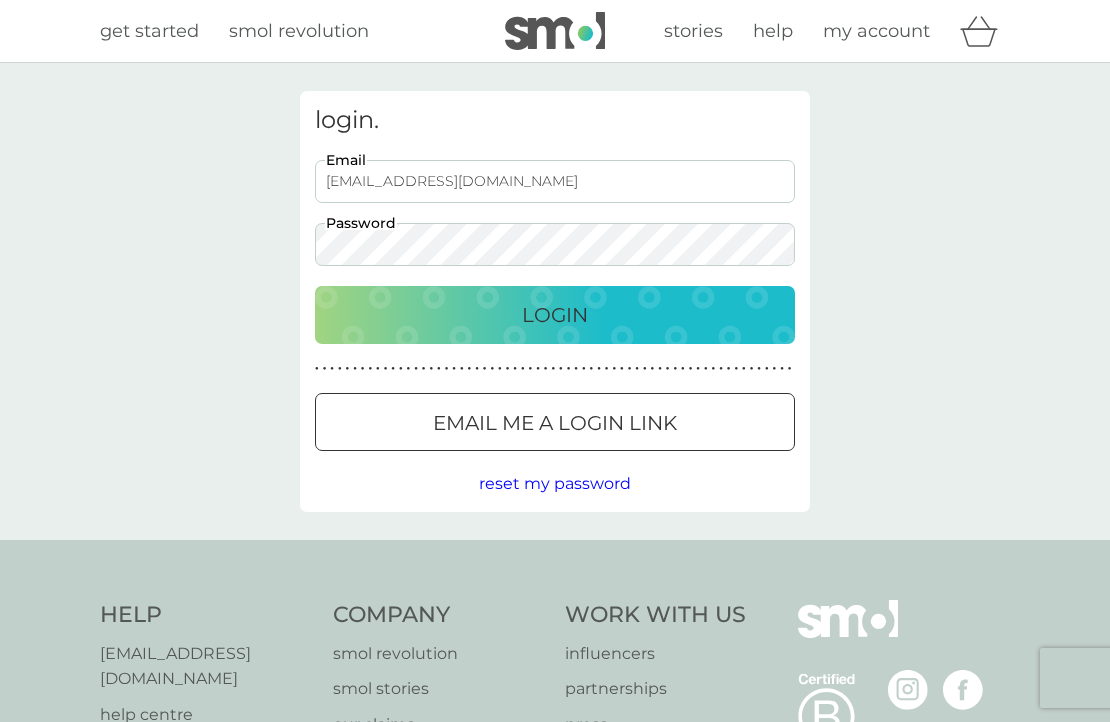 scroll, scrollTop: 0, scrollLeft: 0, axis: both 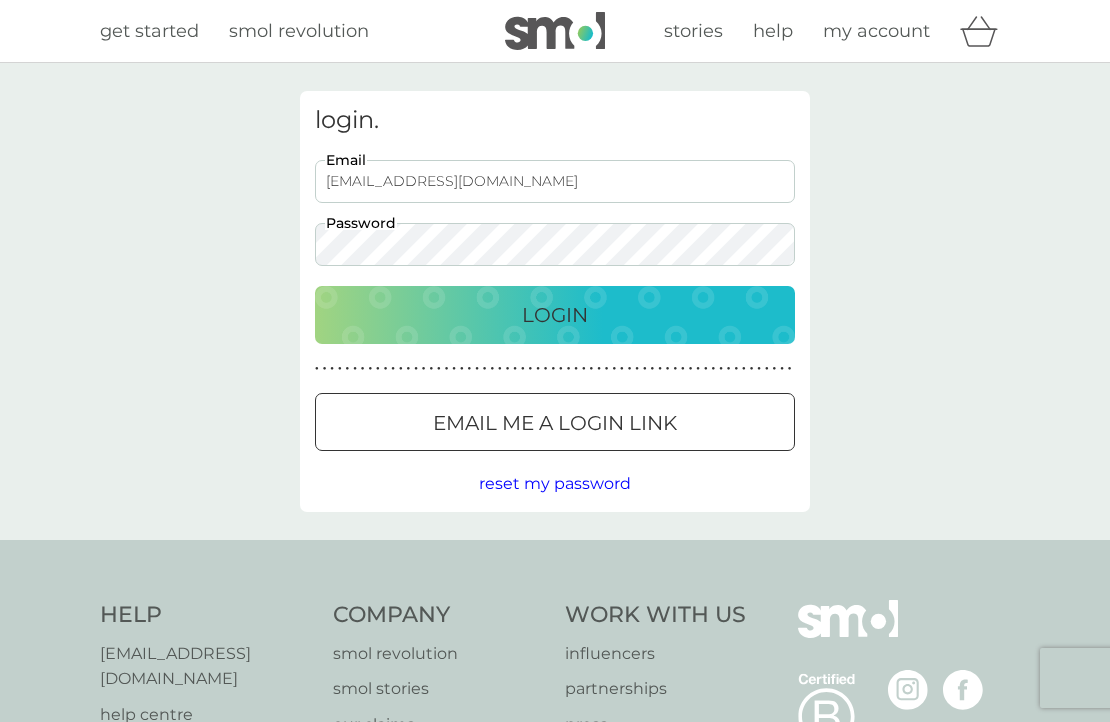 click on "Login" at bounding box center [555, 315] 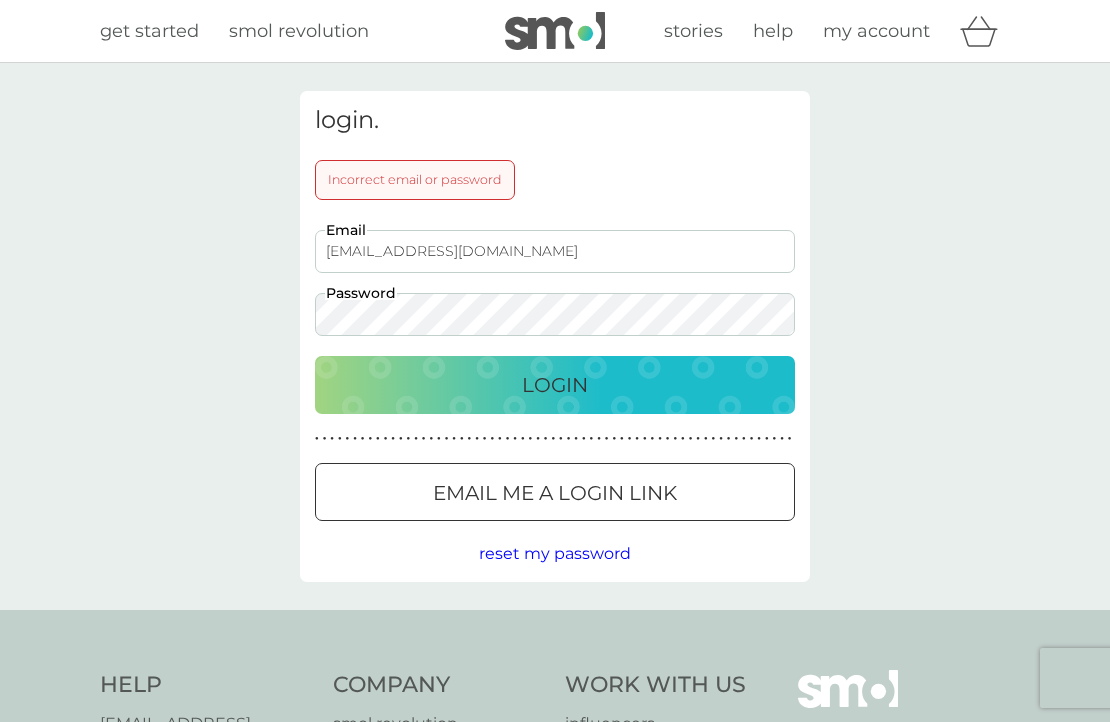 click on "Login" at bounding box center [555, 385] 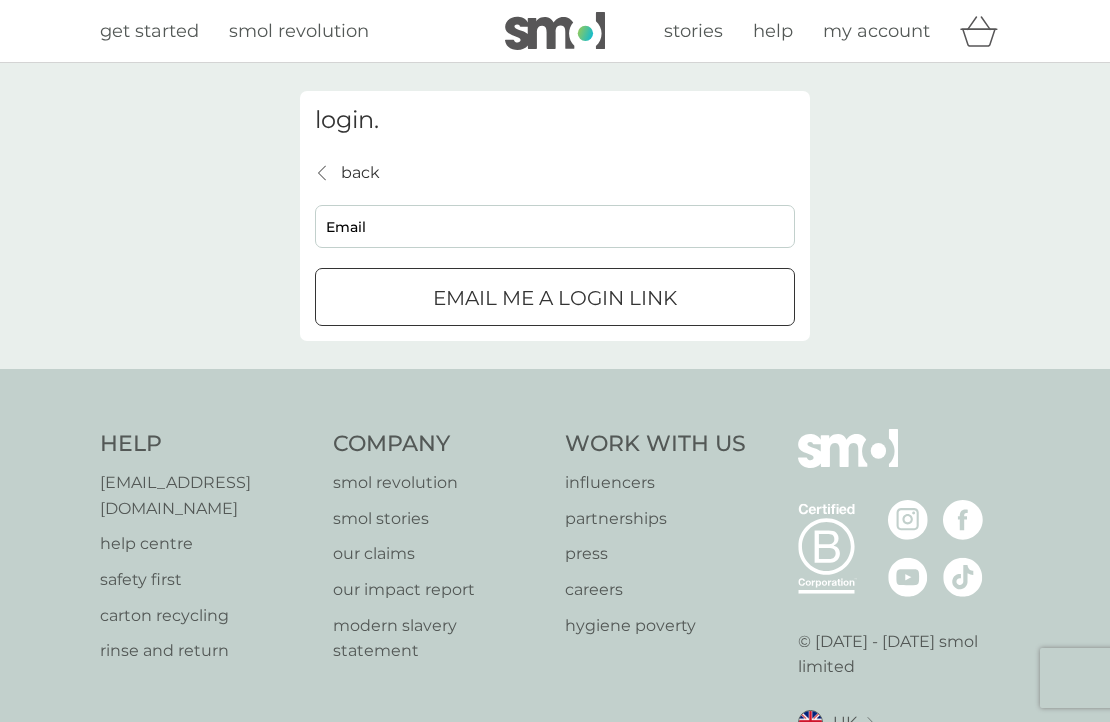 click on "Email" at bounding box center [555, 226] 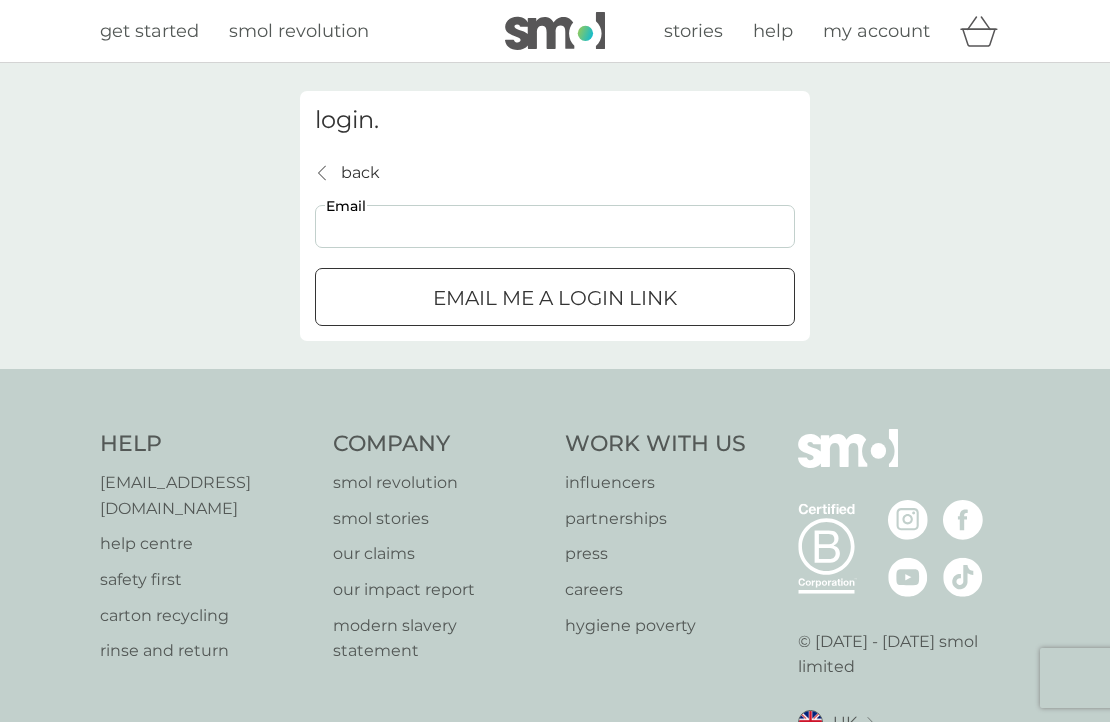 type on "mariabrosnan01@gmail.com" 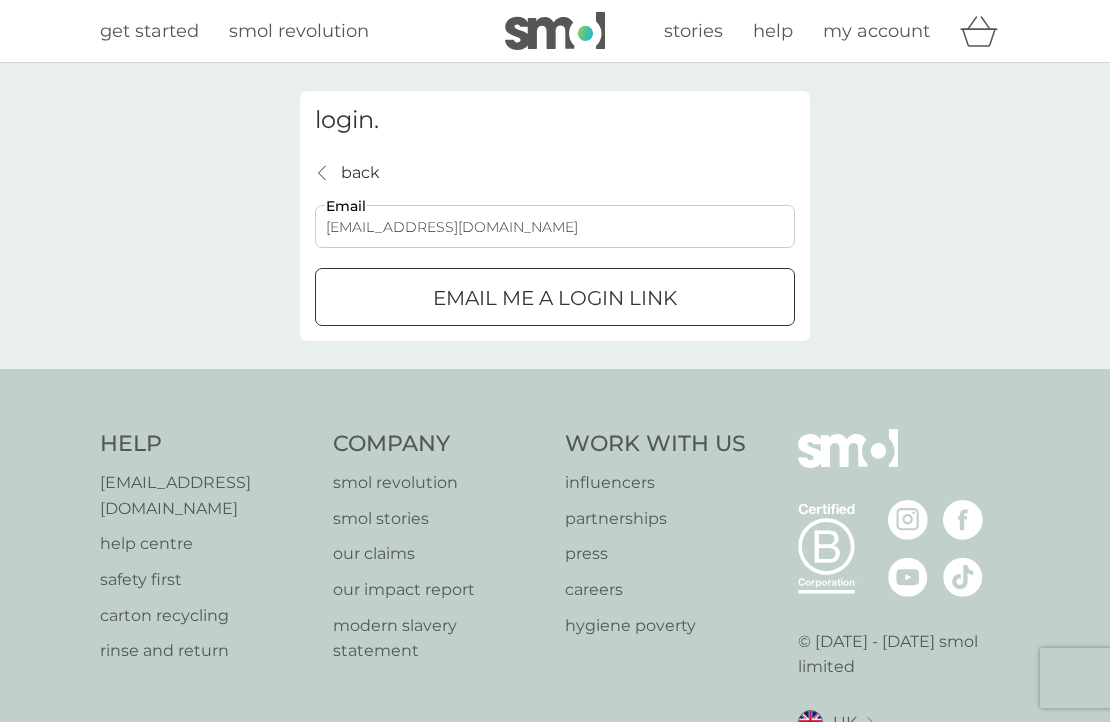 click on "Email me a login link" at bounding box center [555, 298] 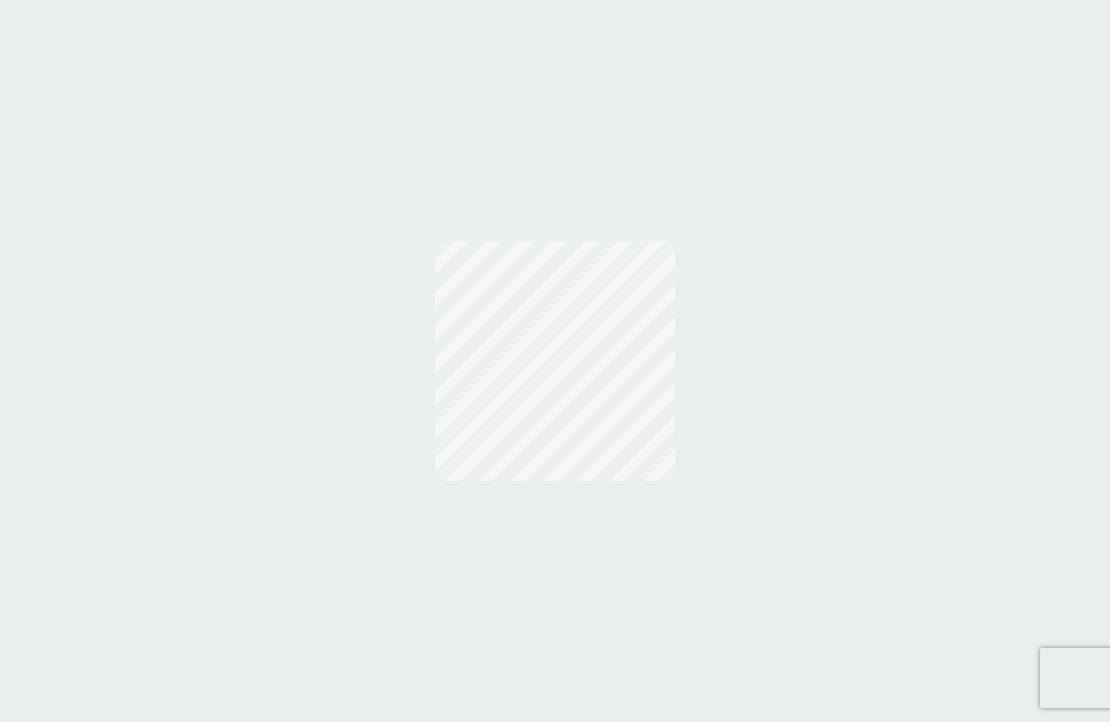 scroll, scrollTop: 0, scrollLeft: 0, axis: both 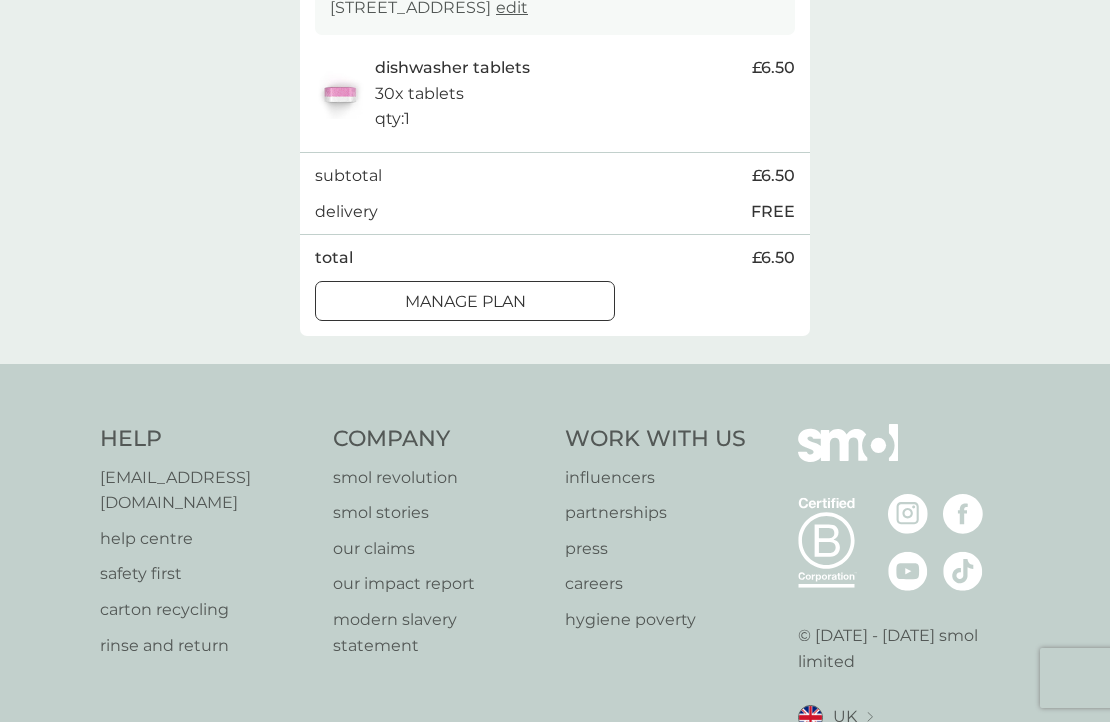 click on "Manage plan" at bounding box center (465, 302) 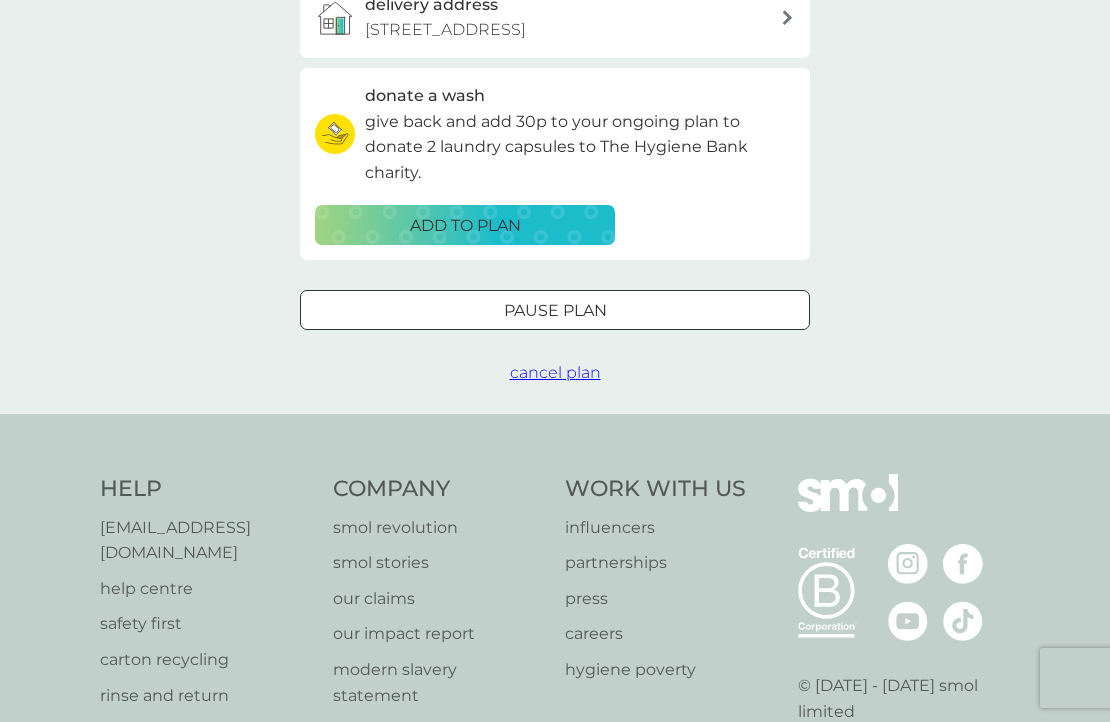 scroll, scrollTop: 638, scrollLeft: 0, axis: vertical 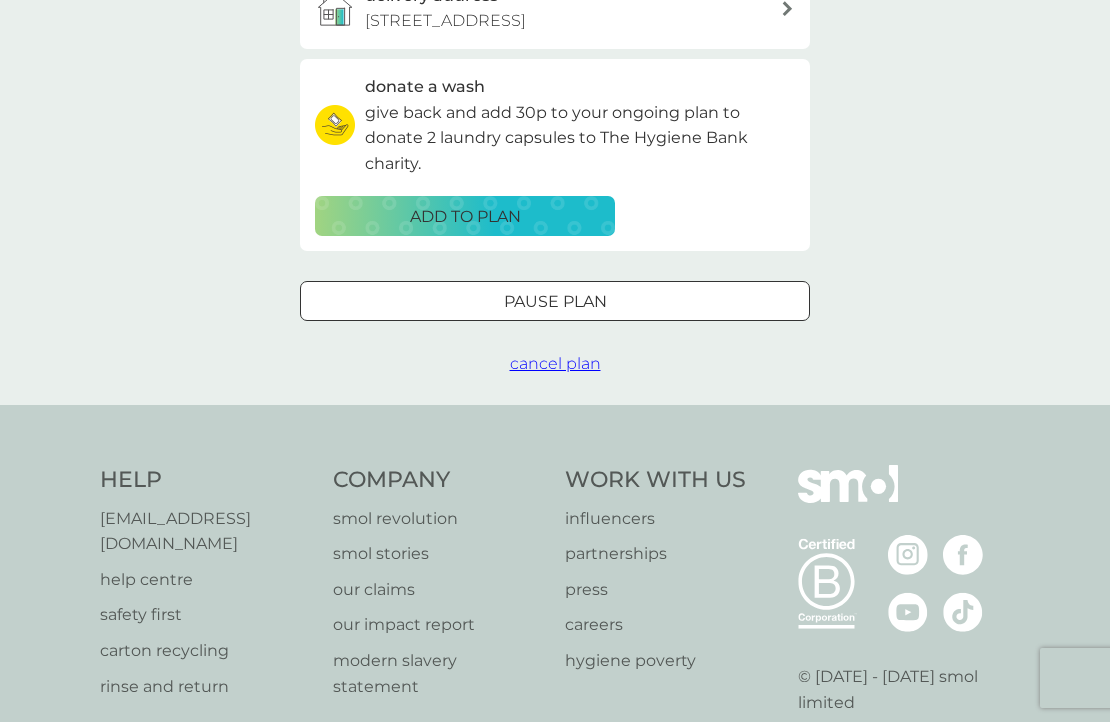 click on "Pause plan" at bounding box center [555, 302] 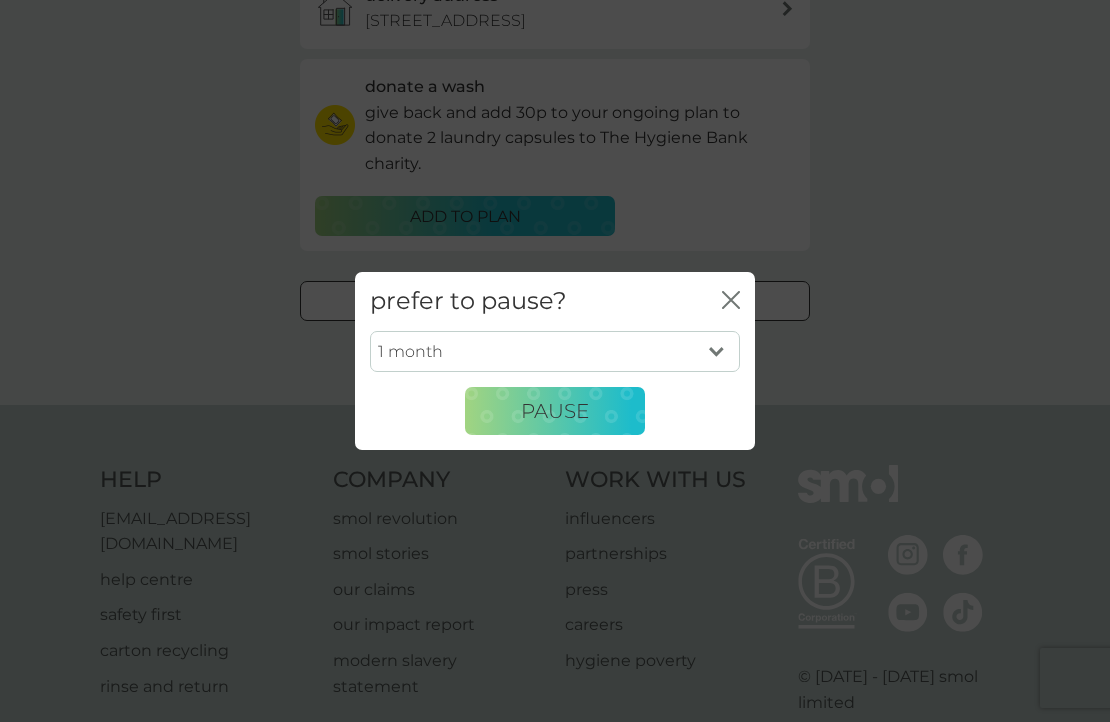 click on "1 month 2 months 3 months 4 months 5 months 6 months" at bounding box center [555, 352] 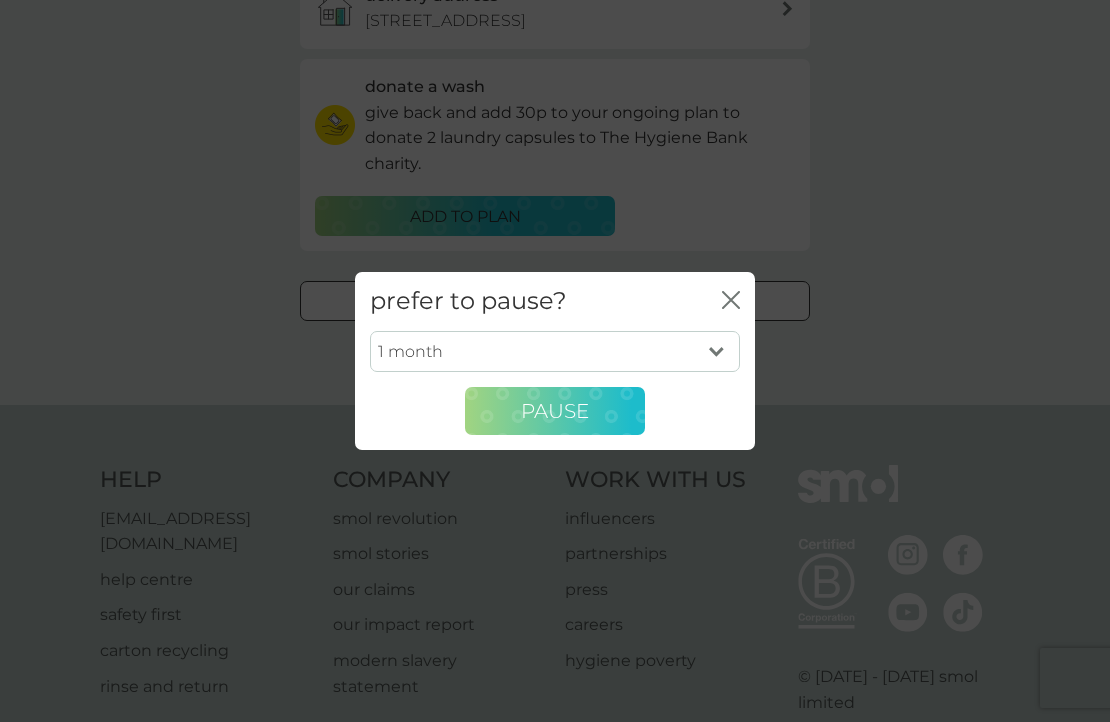 click on "Pause" at bounding box center (555, 411) 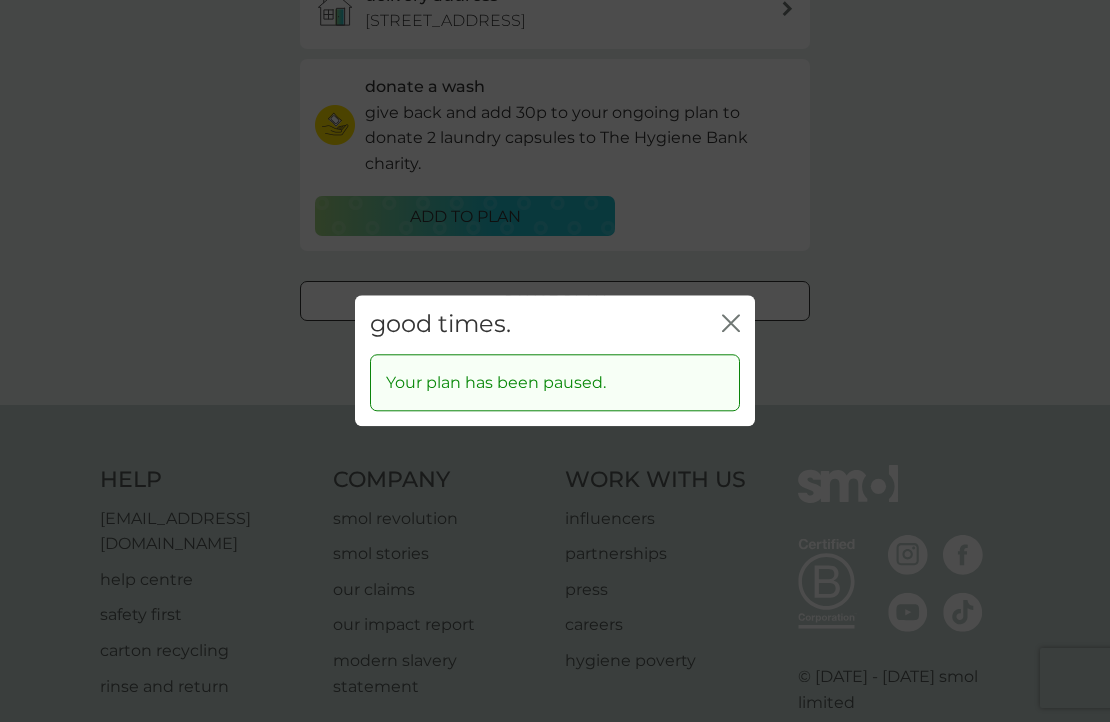 click 